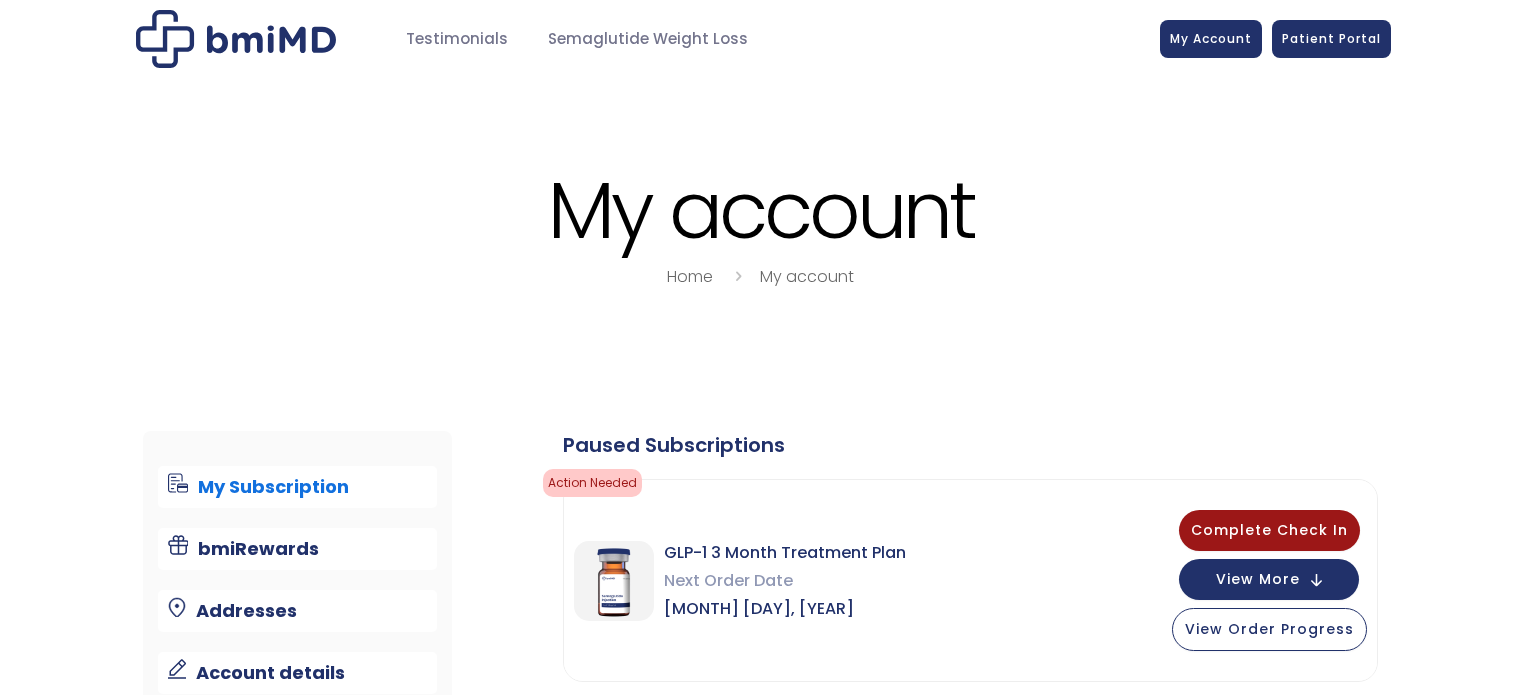 scroll, scrollTop: 0, scrollLeft: 0, axis: both 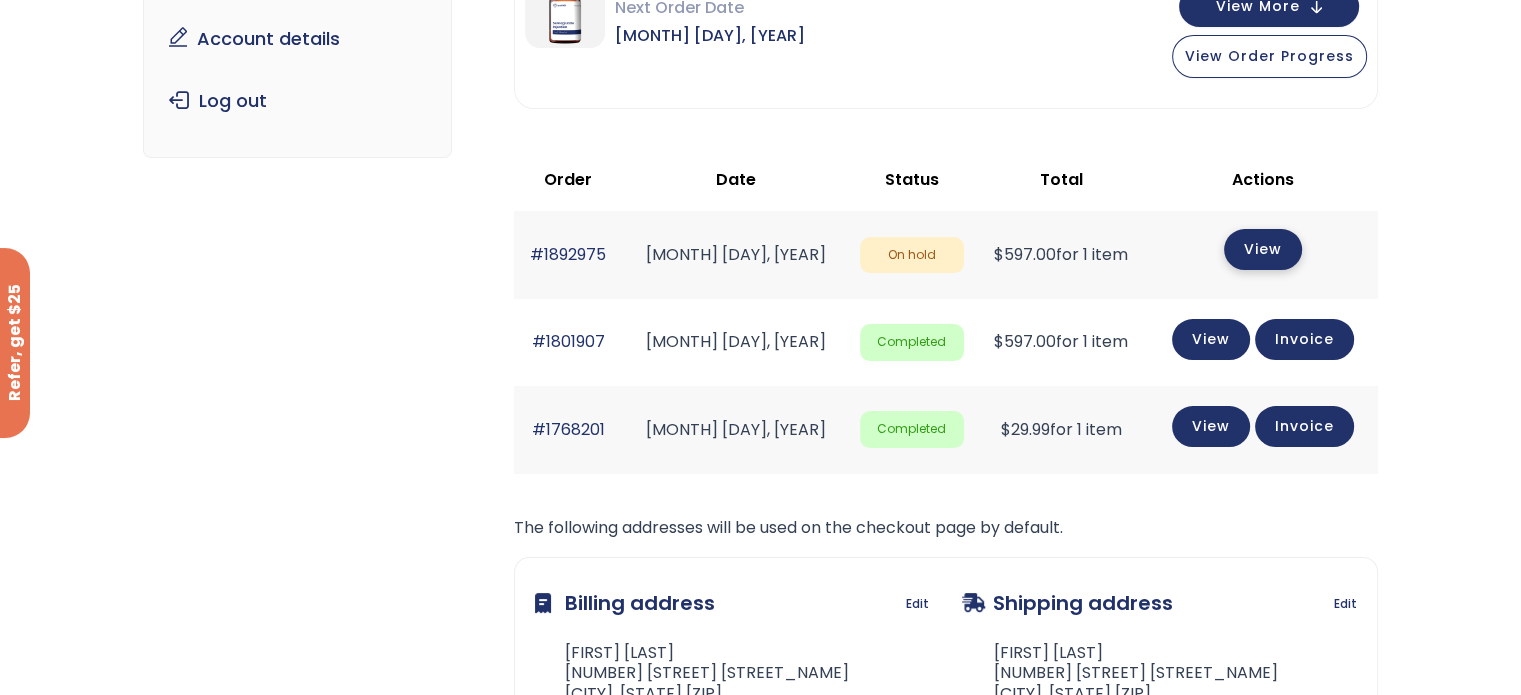 click on "View" 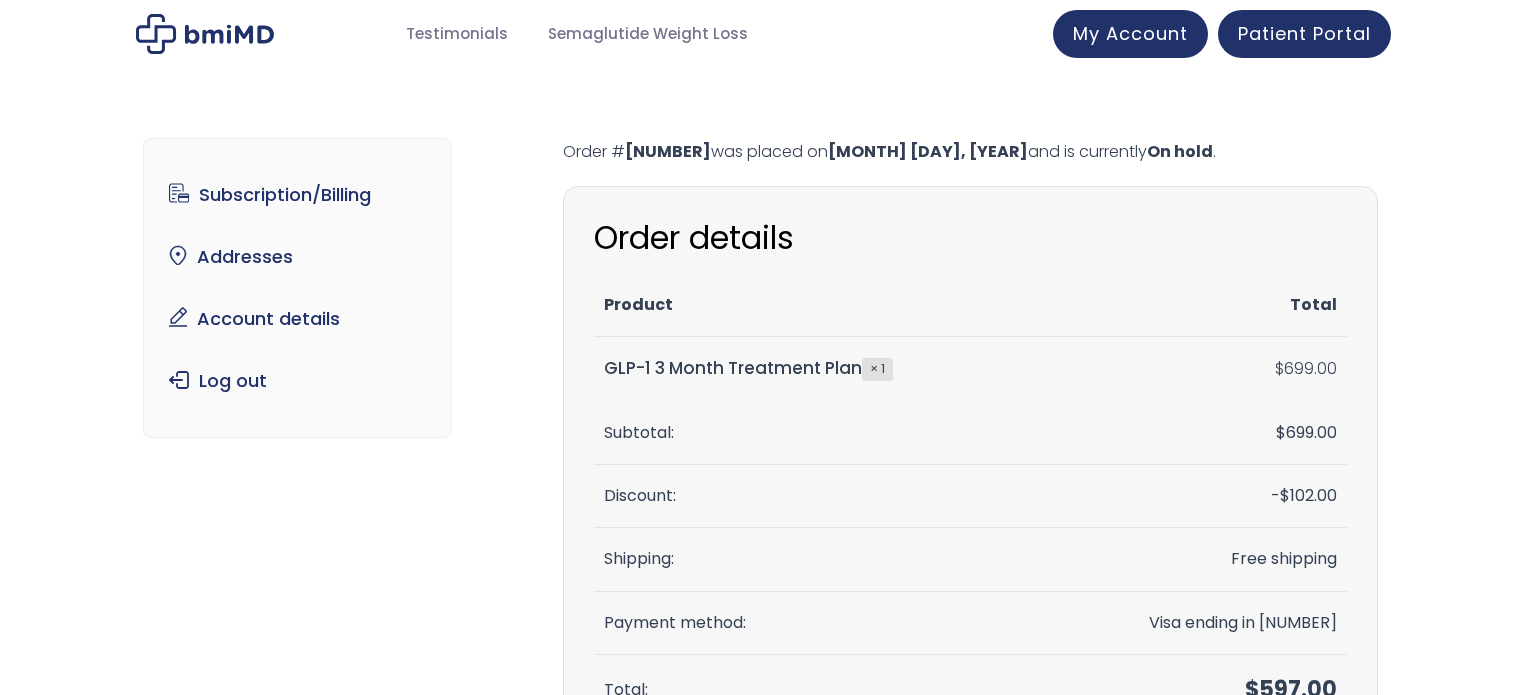 scroll, scrollTop: 0, scrollLeft: 0, axis: both 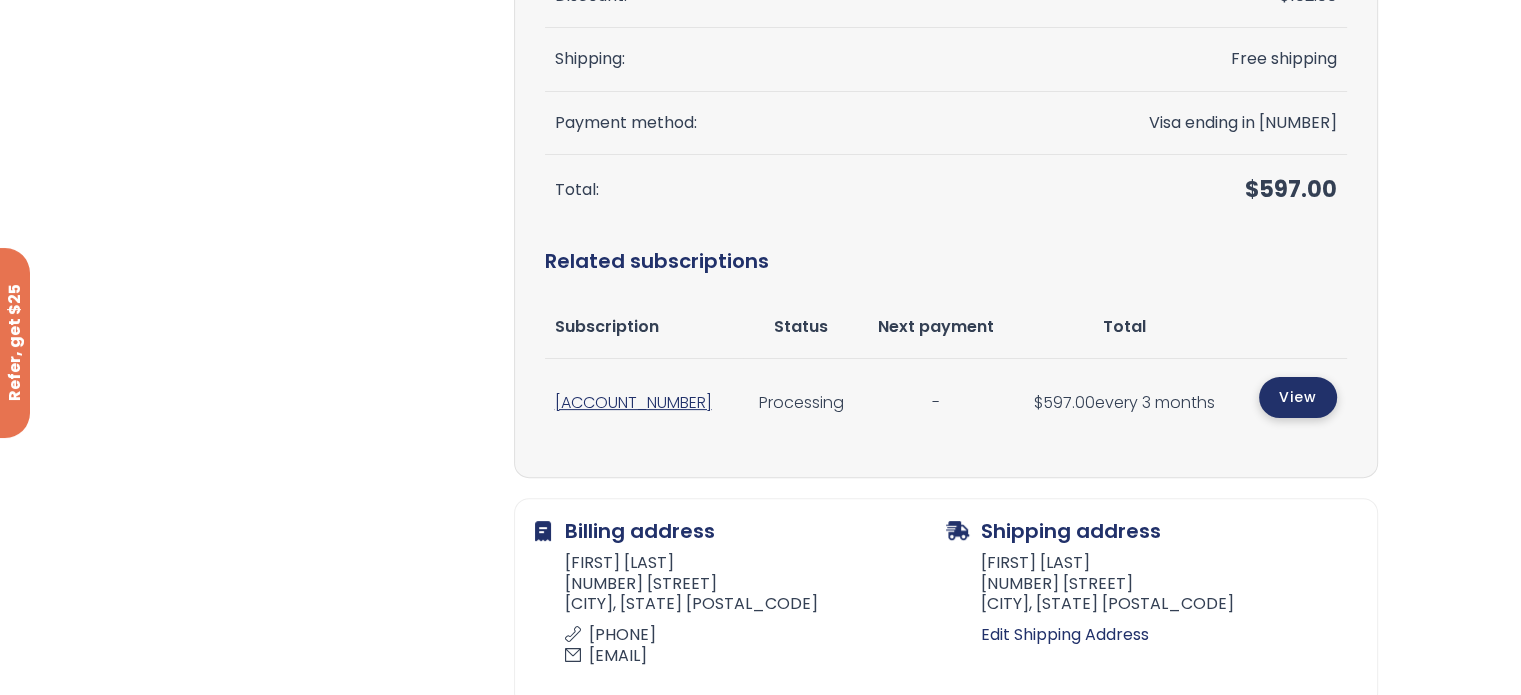 click on "View" at bounding box center [1298, 397] 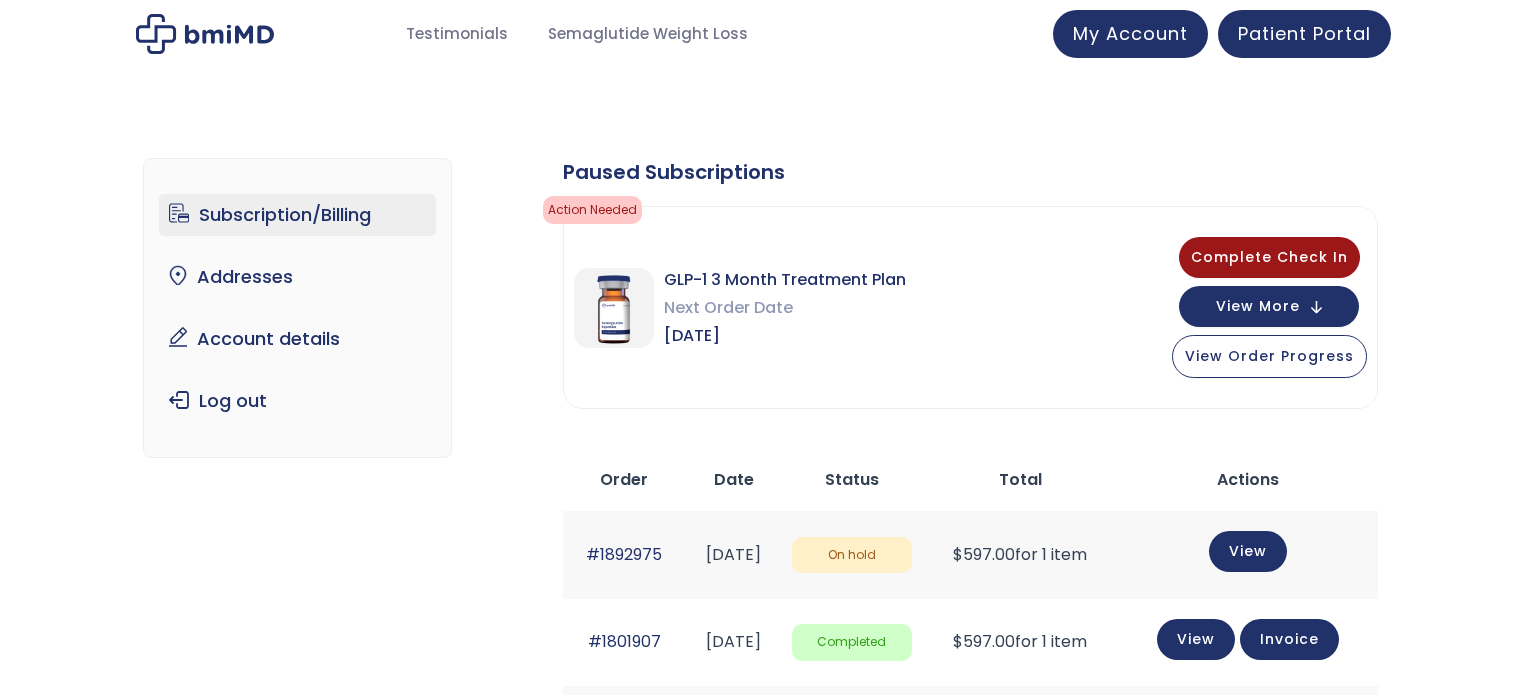scroll, scrollTop: 0, scrollLeft: 0, axis: both 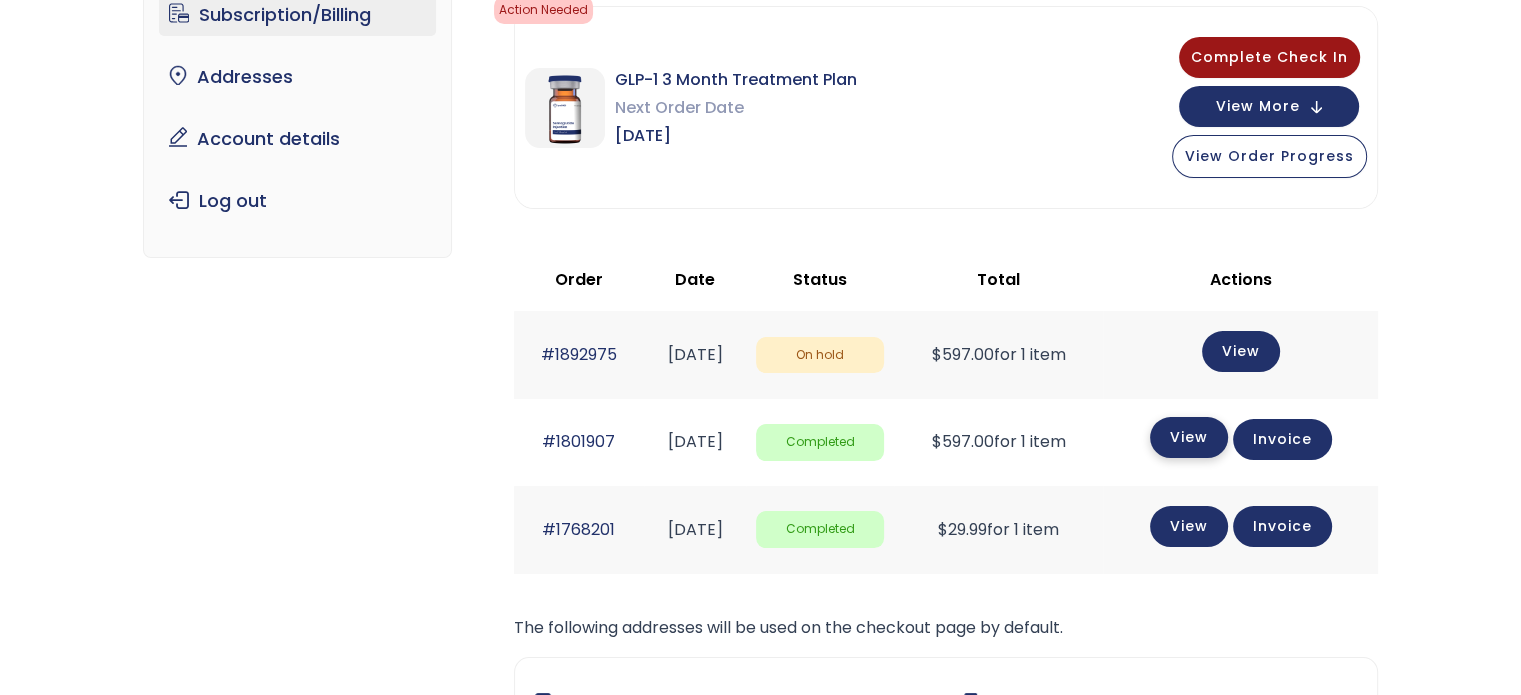 click on "View" 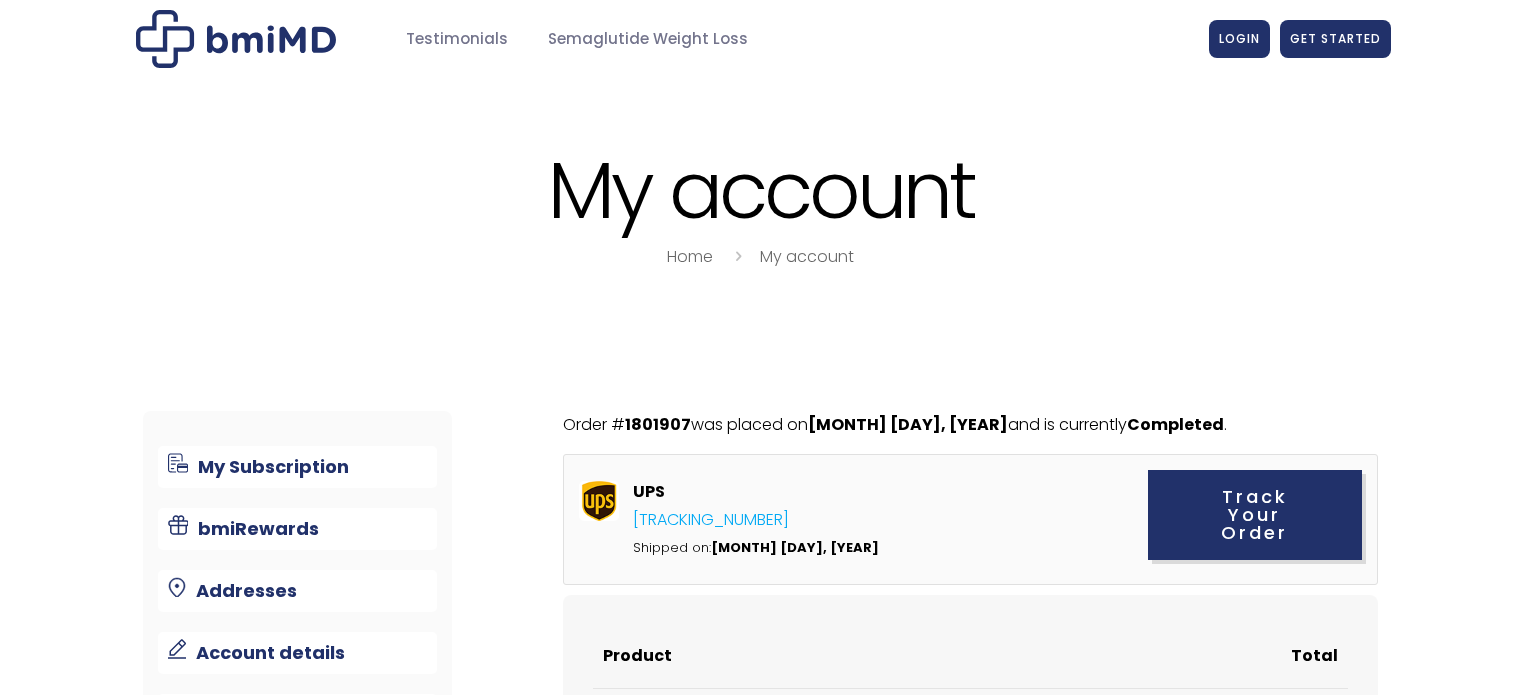 scroll, scrollTop: 0, scrollLeft: 0, axis: both 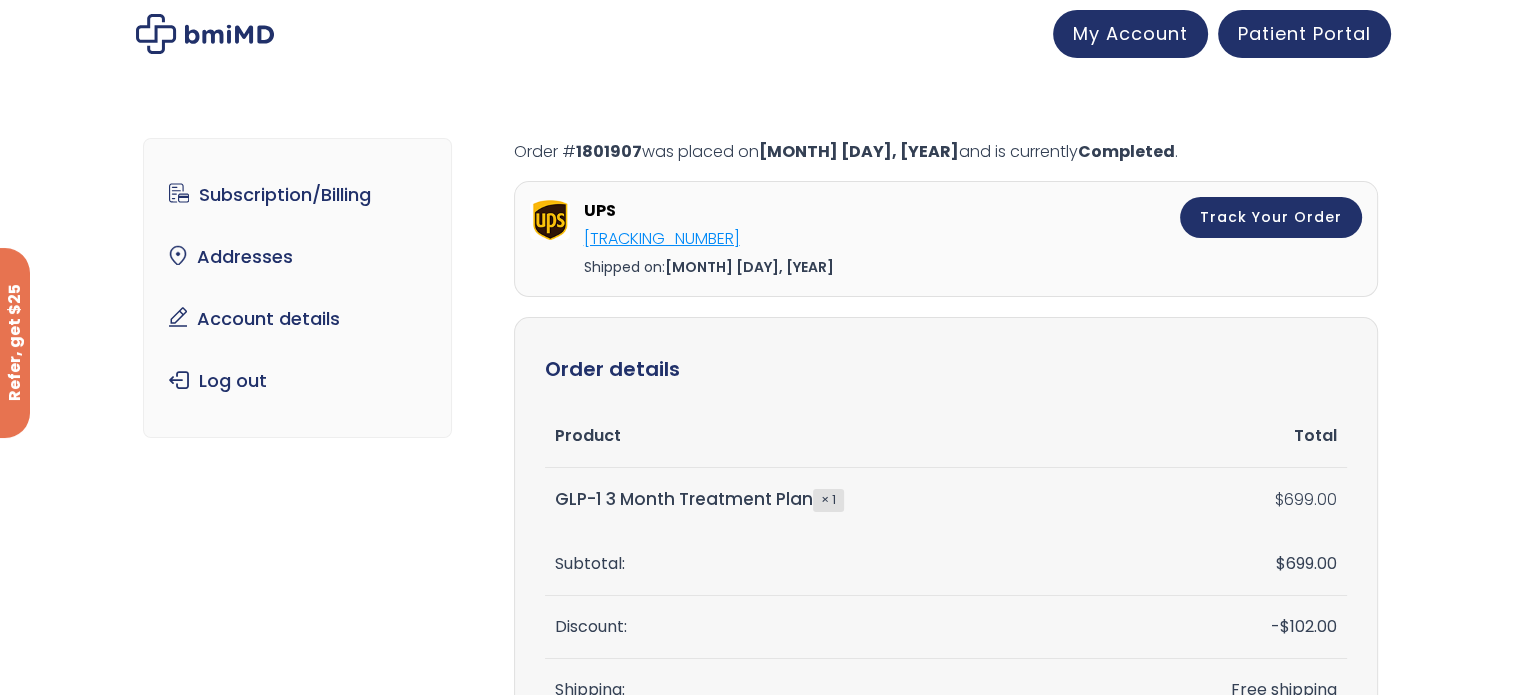 click on "1ZB0F9000106968483" 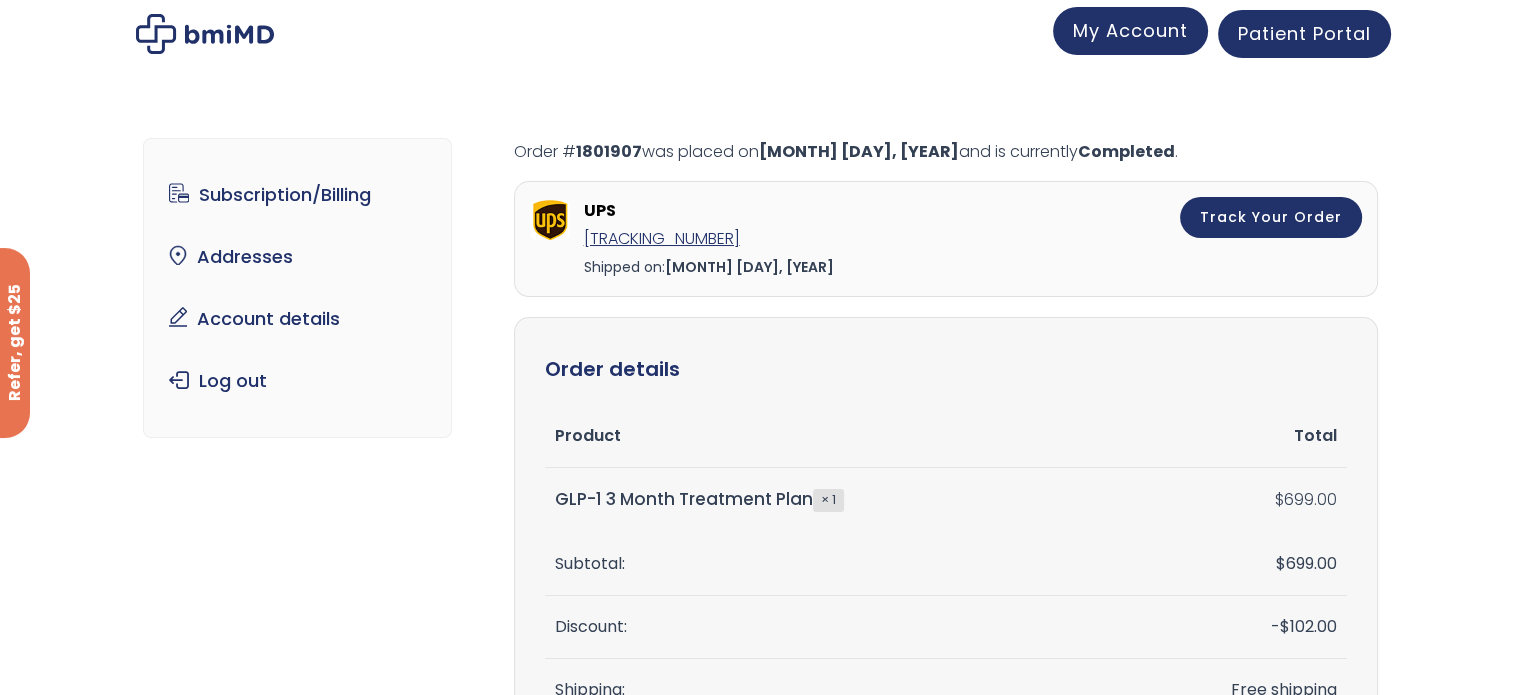 click on "My Account" at bounding box center (1130, 30) 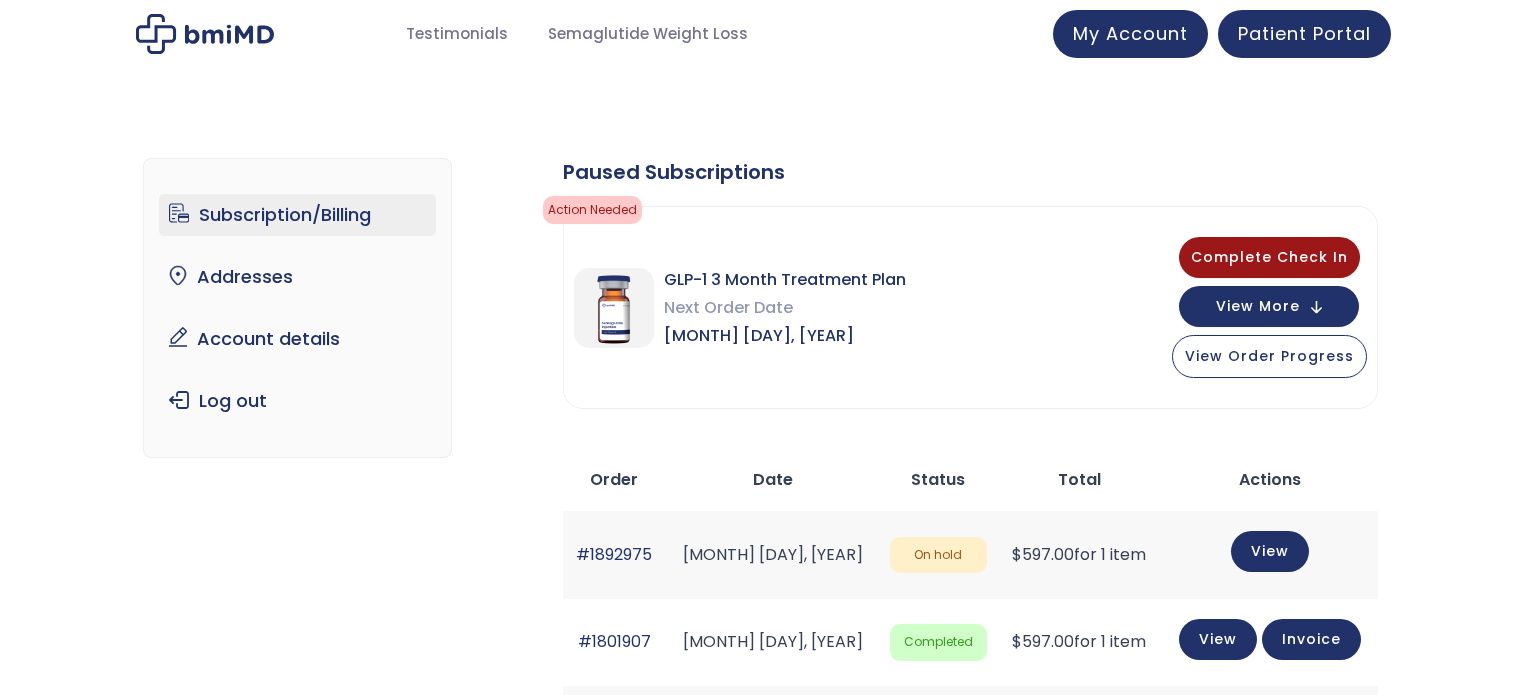 scroll, scrollTop: 0, scrollLeft: 0, axis: both 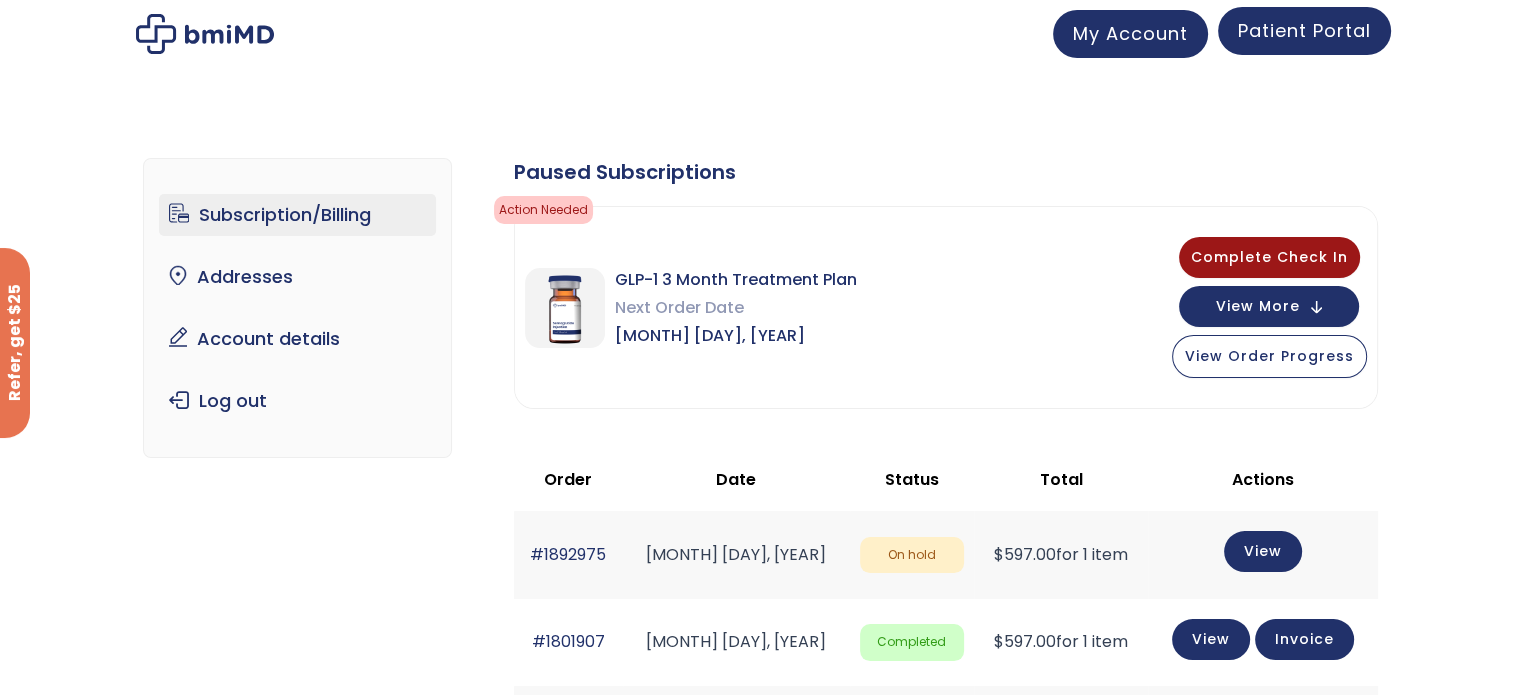click on "Patient Portal" at bounding box center (1304, 30) 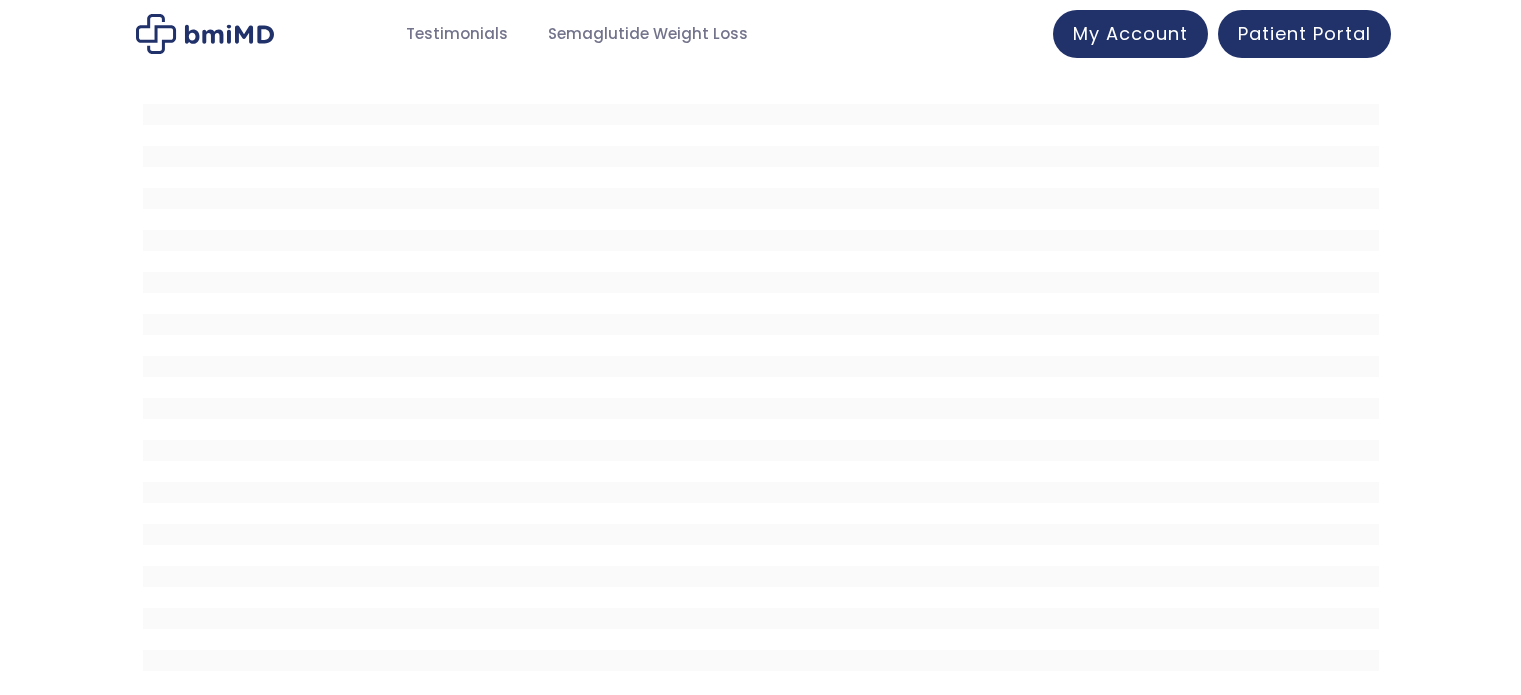 scroll, scrollTop: 0, scrollLeft: 0, axis: both 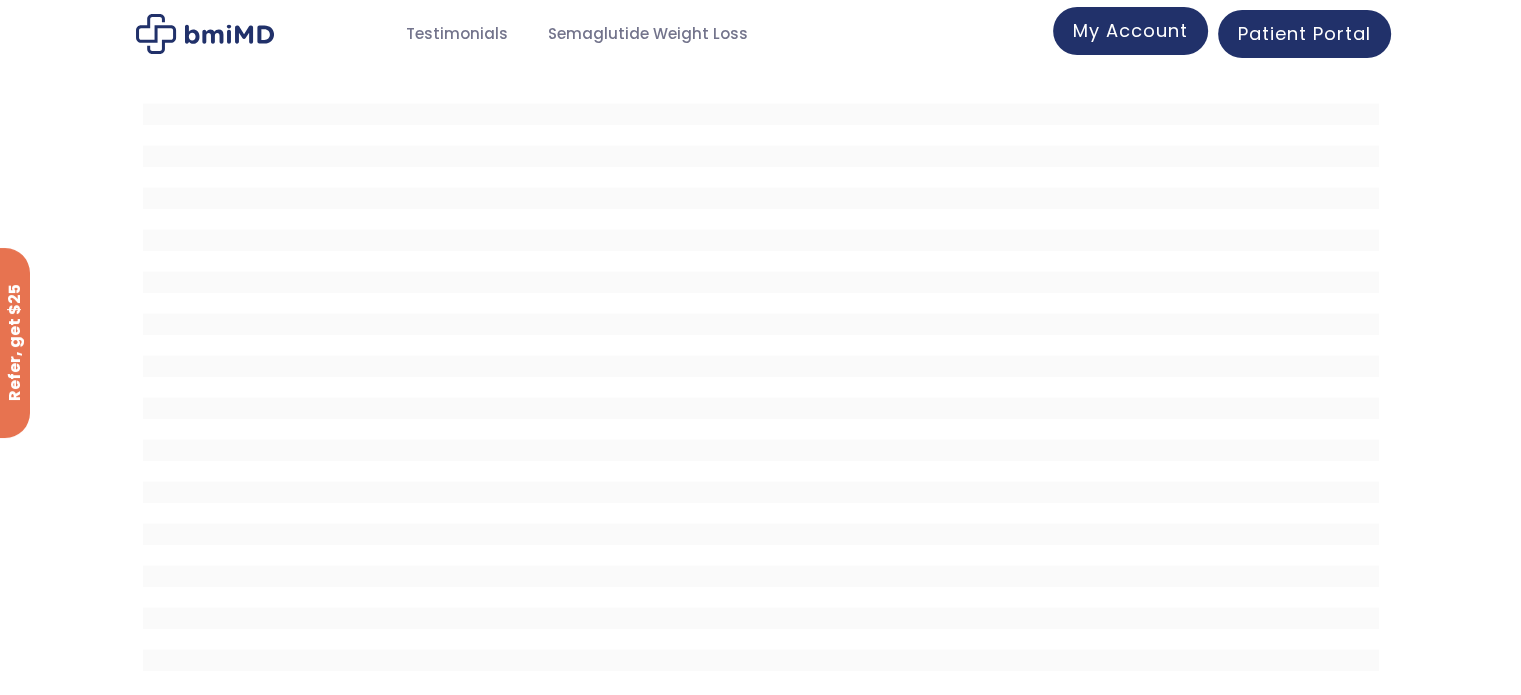 click on "My Account" at bounding box center [1130, 30] 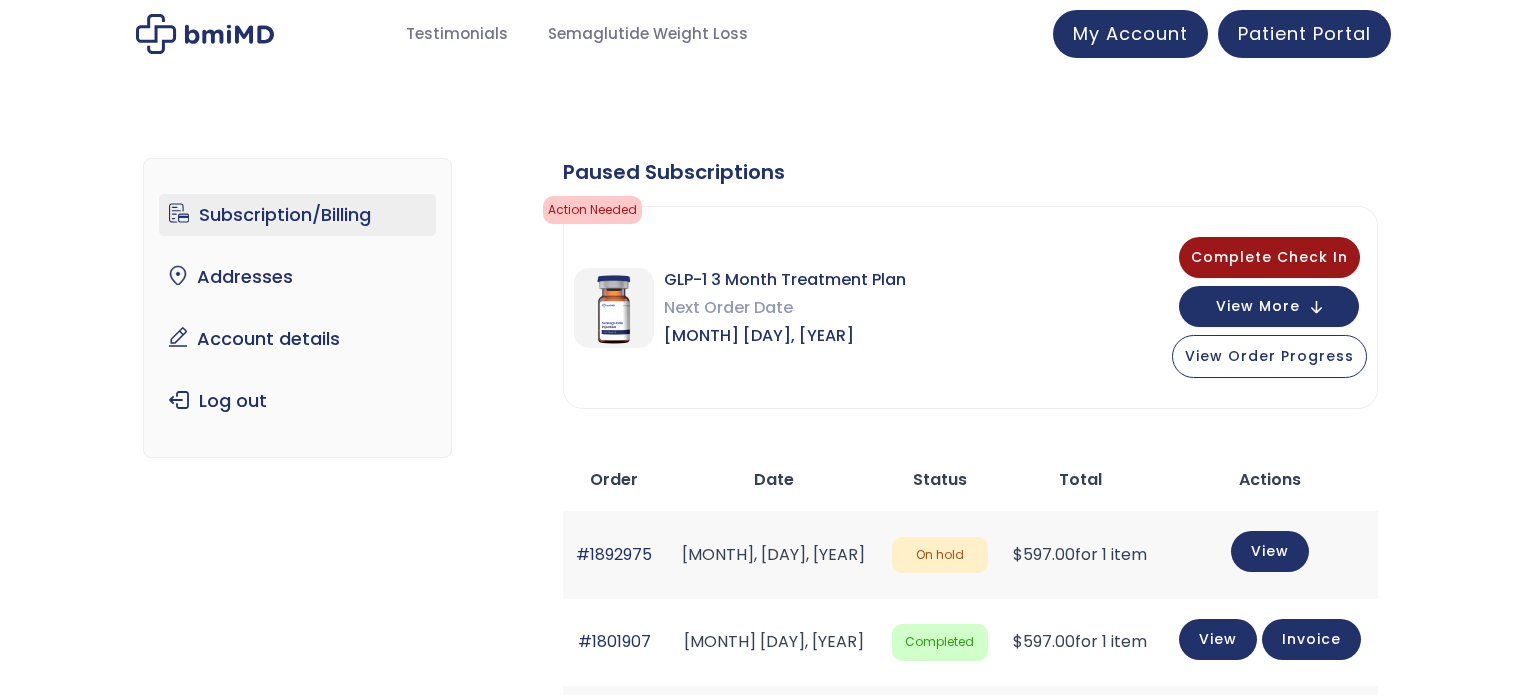 scroll, scrollTop: 0, scrollLeft: 0, axis: both 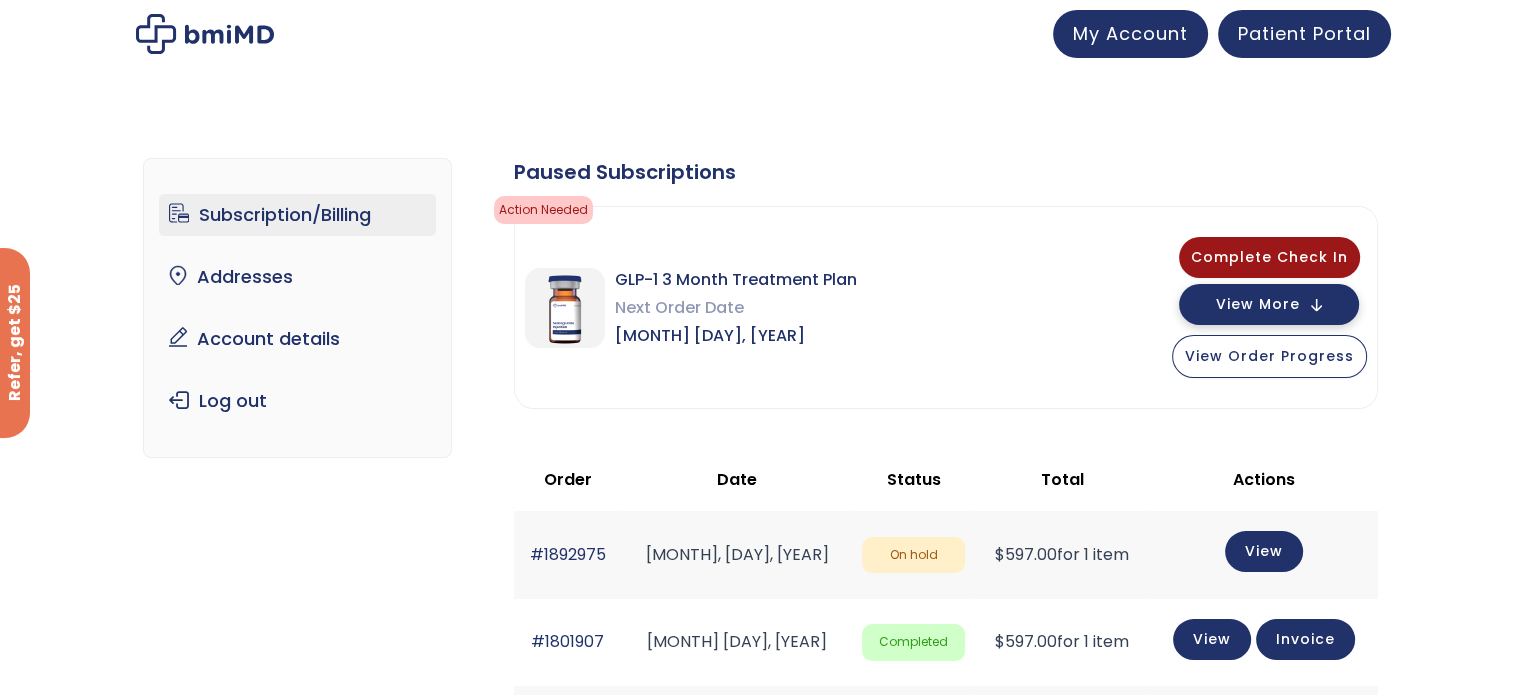click on "View More" at bounding box center (1258, 304) 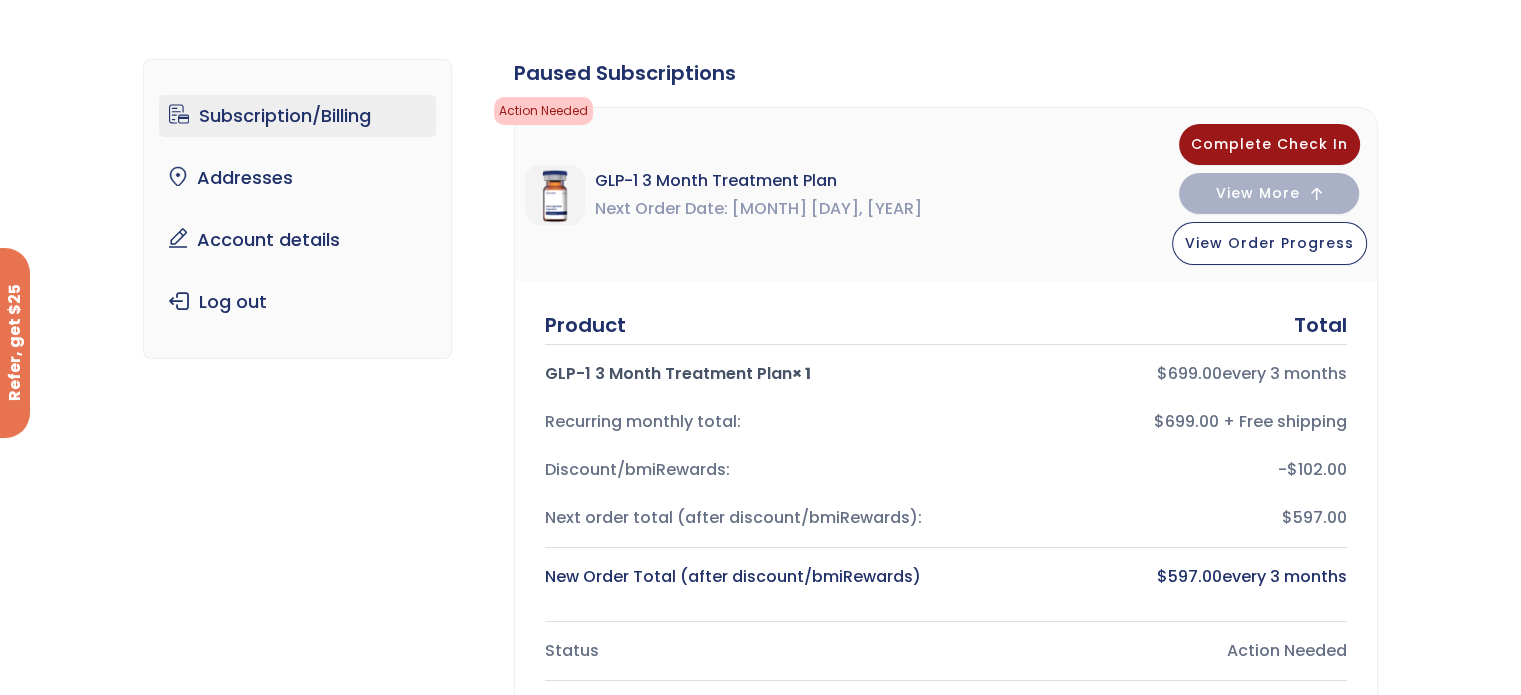 scroll, scrollTop: 0, scrollLeft: 0, axis: both 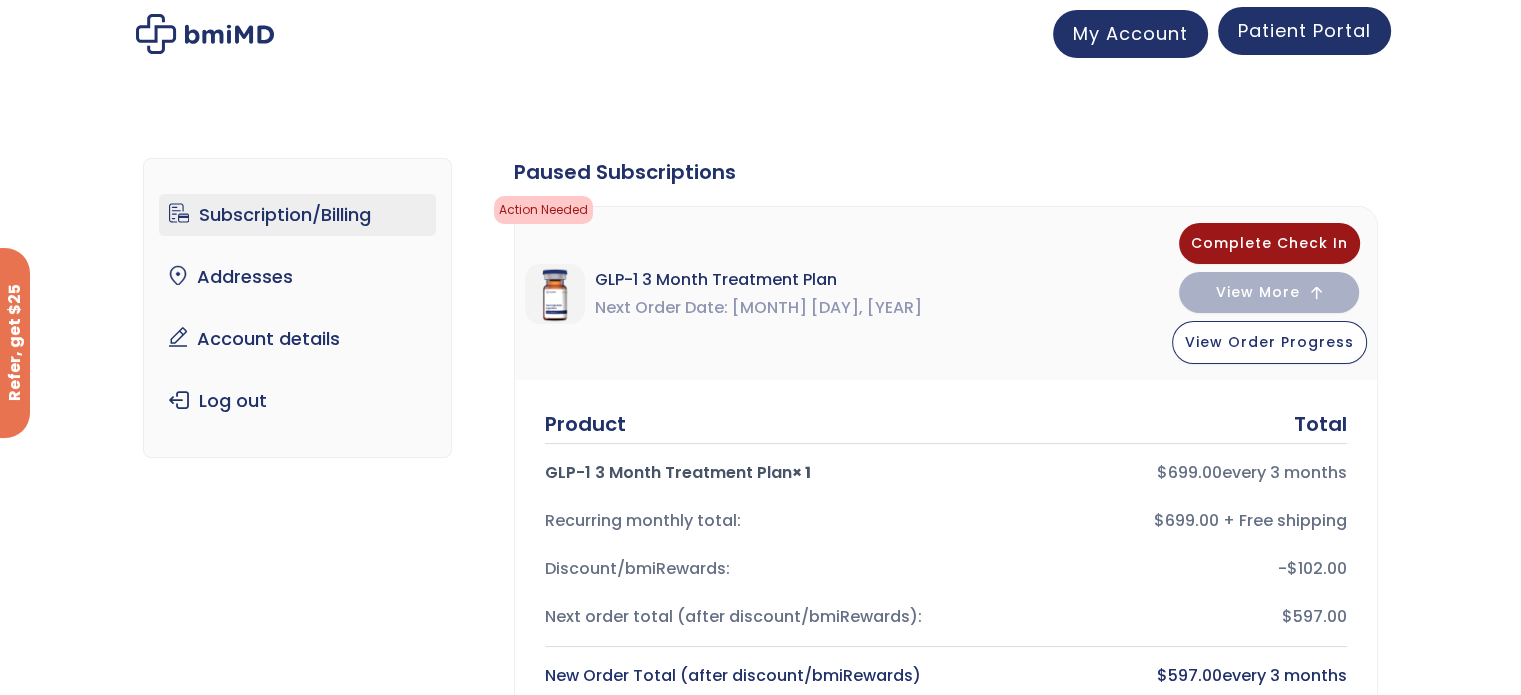 click on "Patient Portal" at bounding box center [1304, 30] 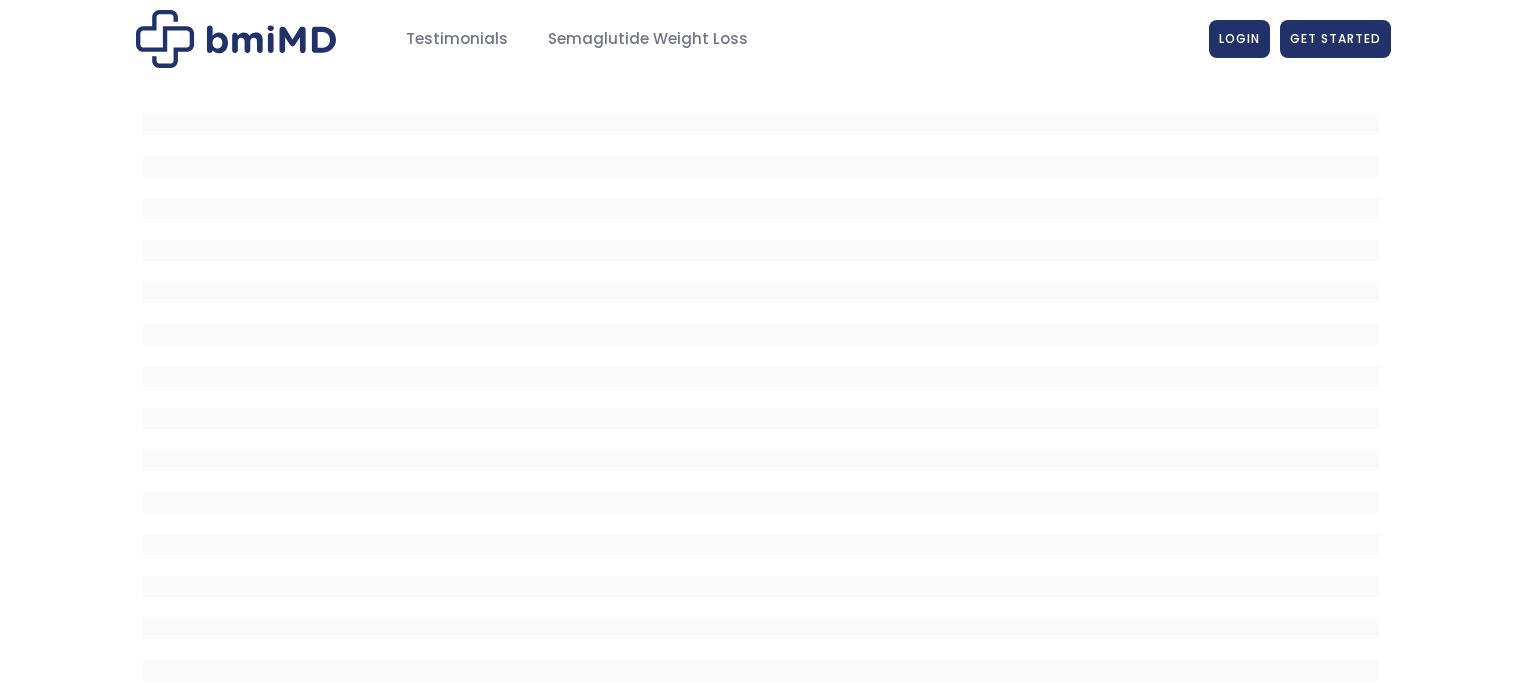 scroll, scrollTop: 0, scrollLeft: 0, axis: both 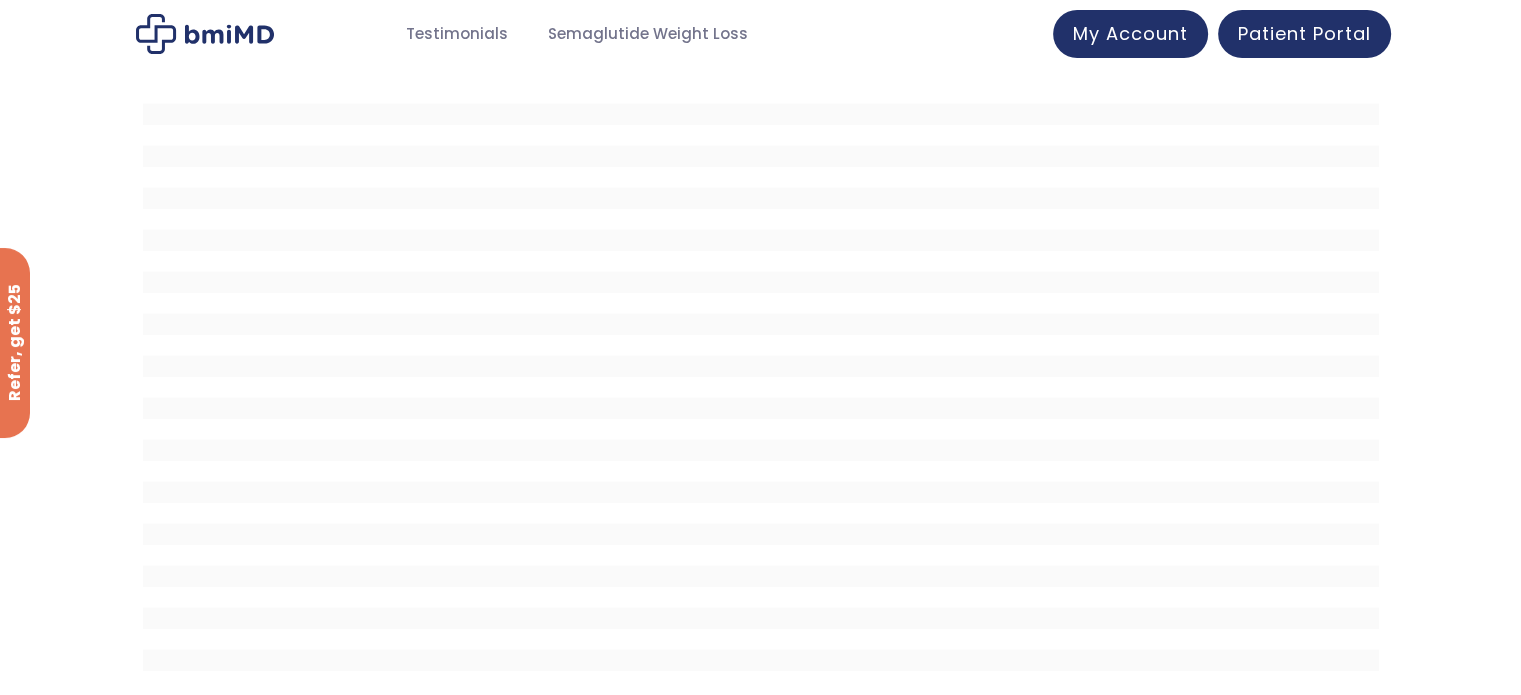 drag, startPoint x: 1164, startPoint y: 36, endPoint x: 1233, endPoint y: 243, distance: 218.19716 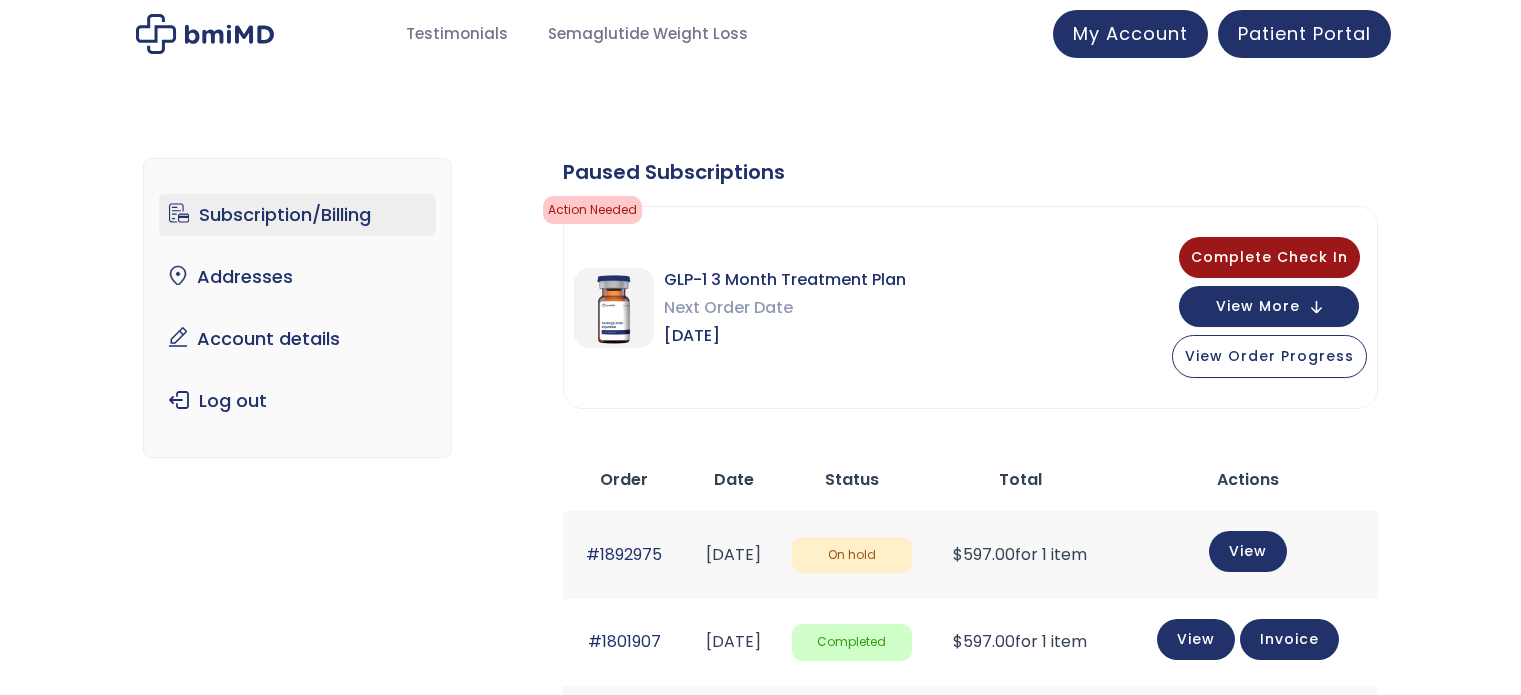 scroll, scrollTop: 0, scrollLeft: 0, axis: both 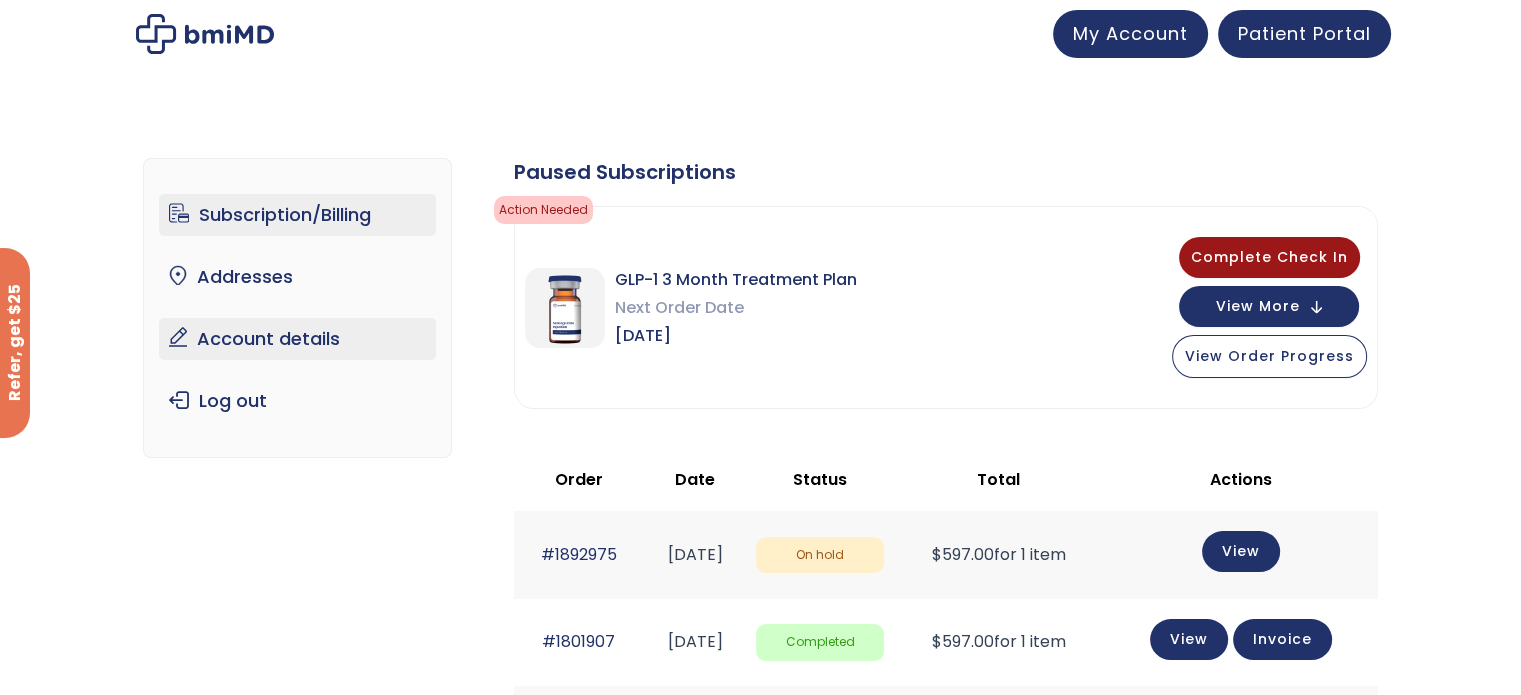 click on "Account details" at bounding box center [297, 339] 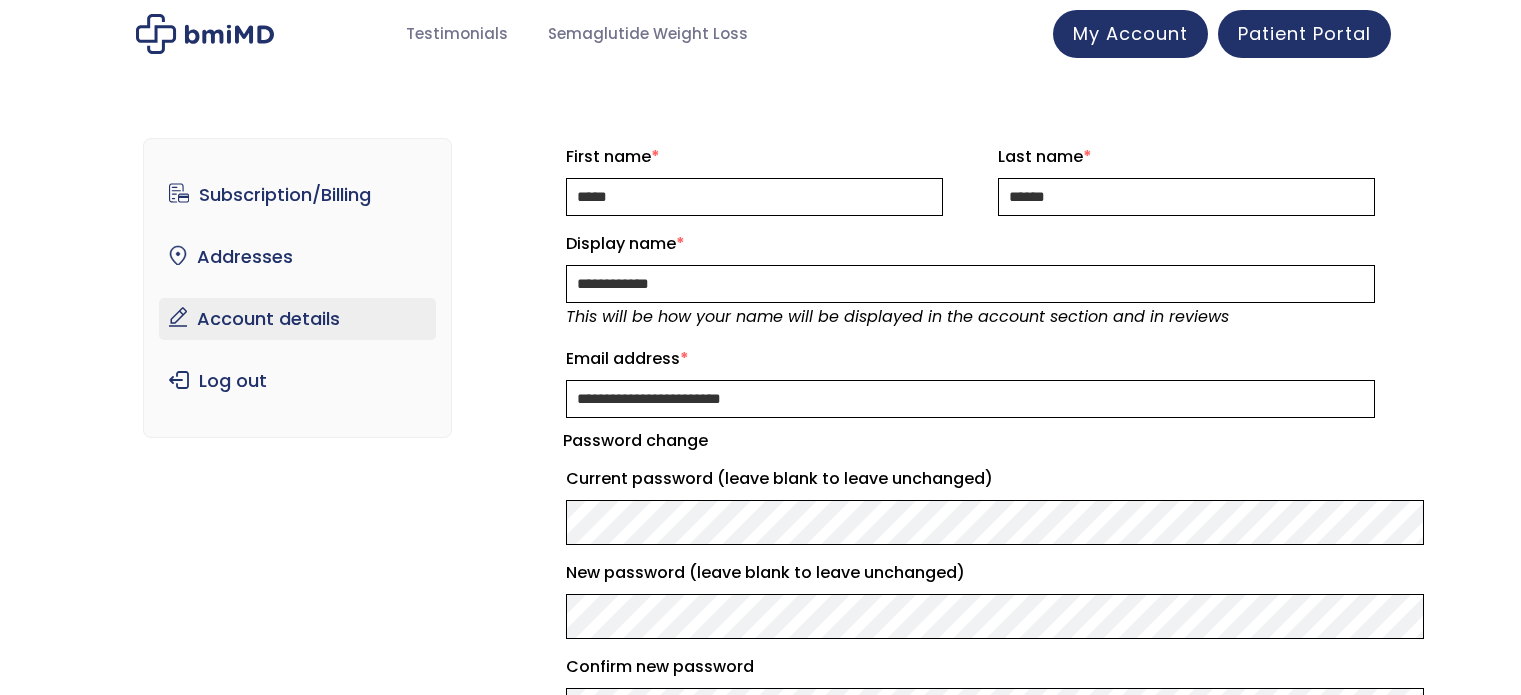 scroll, scrollTop: 0, scrollLeft: 0, axis: both 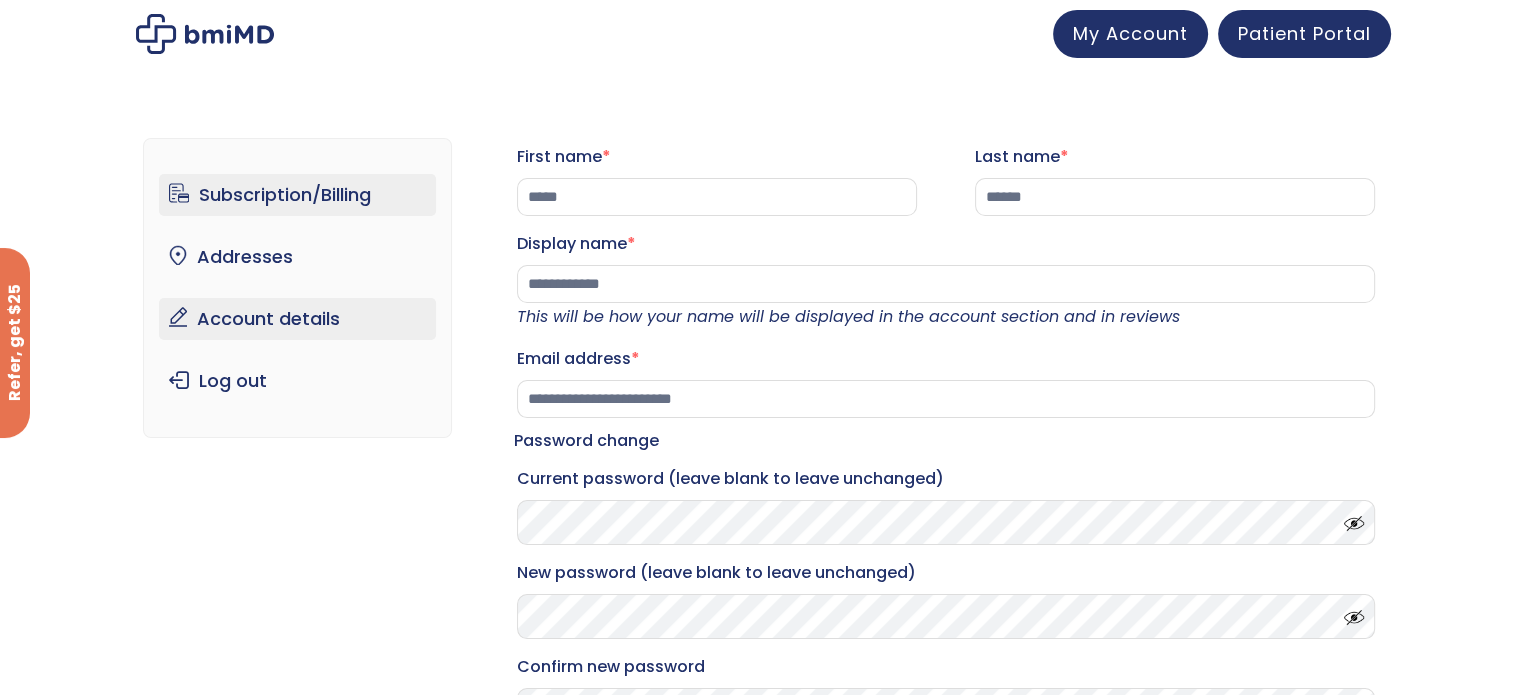 click on "Subscription/Billing" at bounding box center (297, 195) 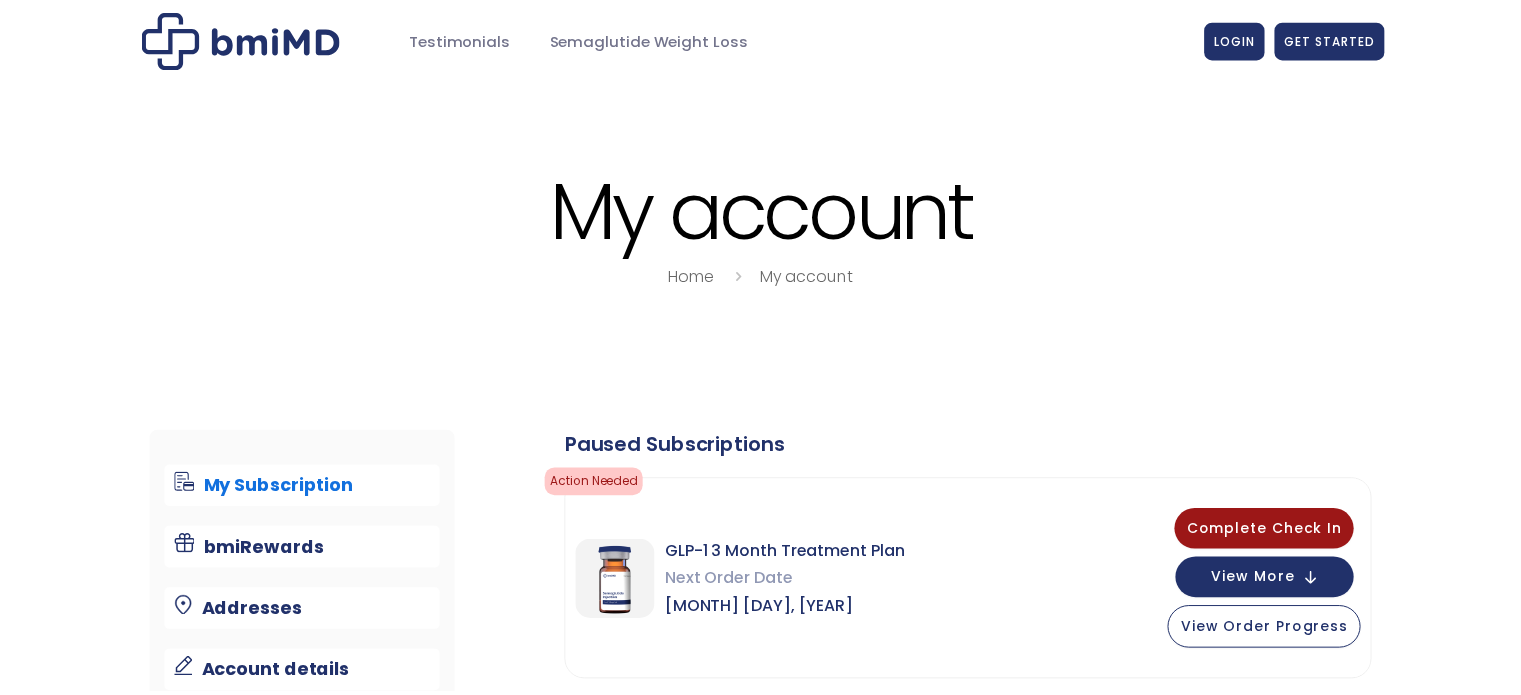 scroll, scrollTop: 0, scrollLeft: 0, axis: both 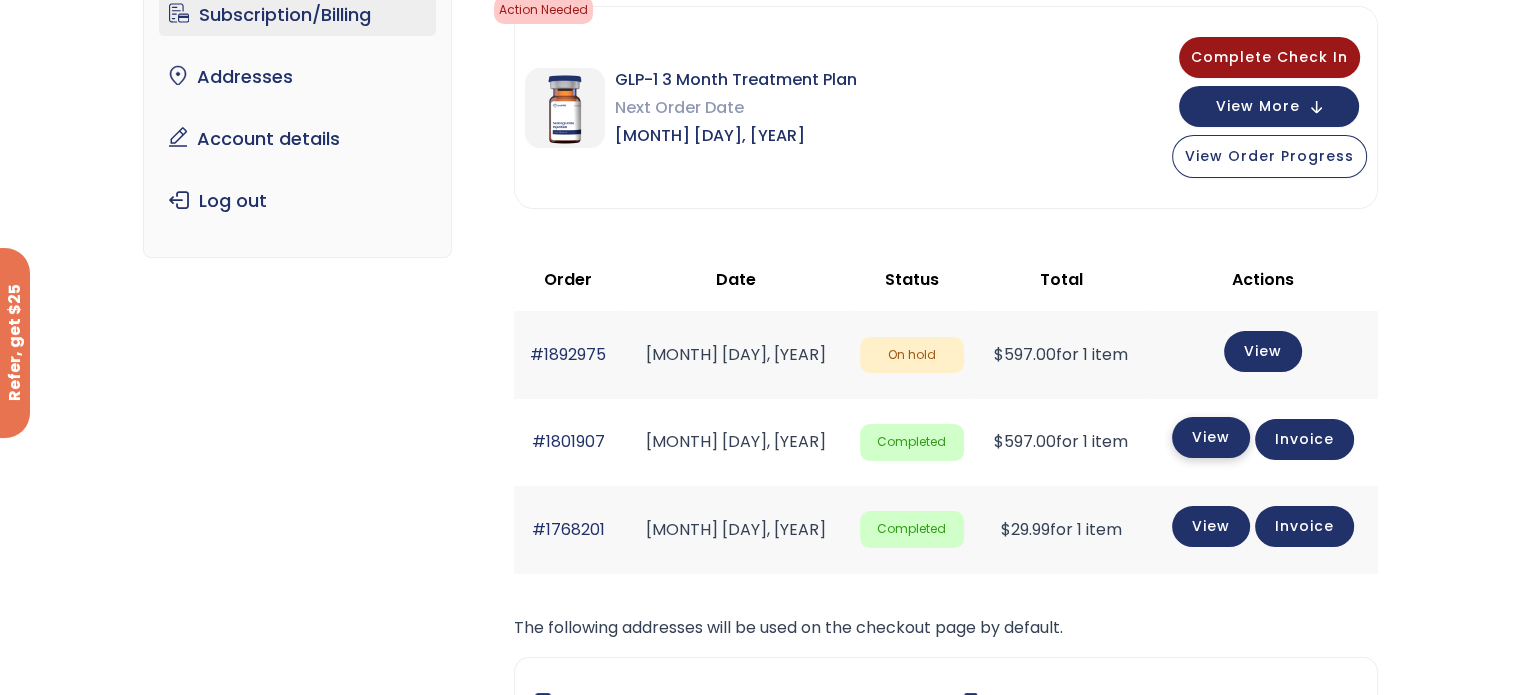 click on "View" 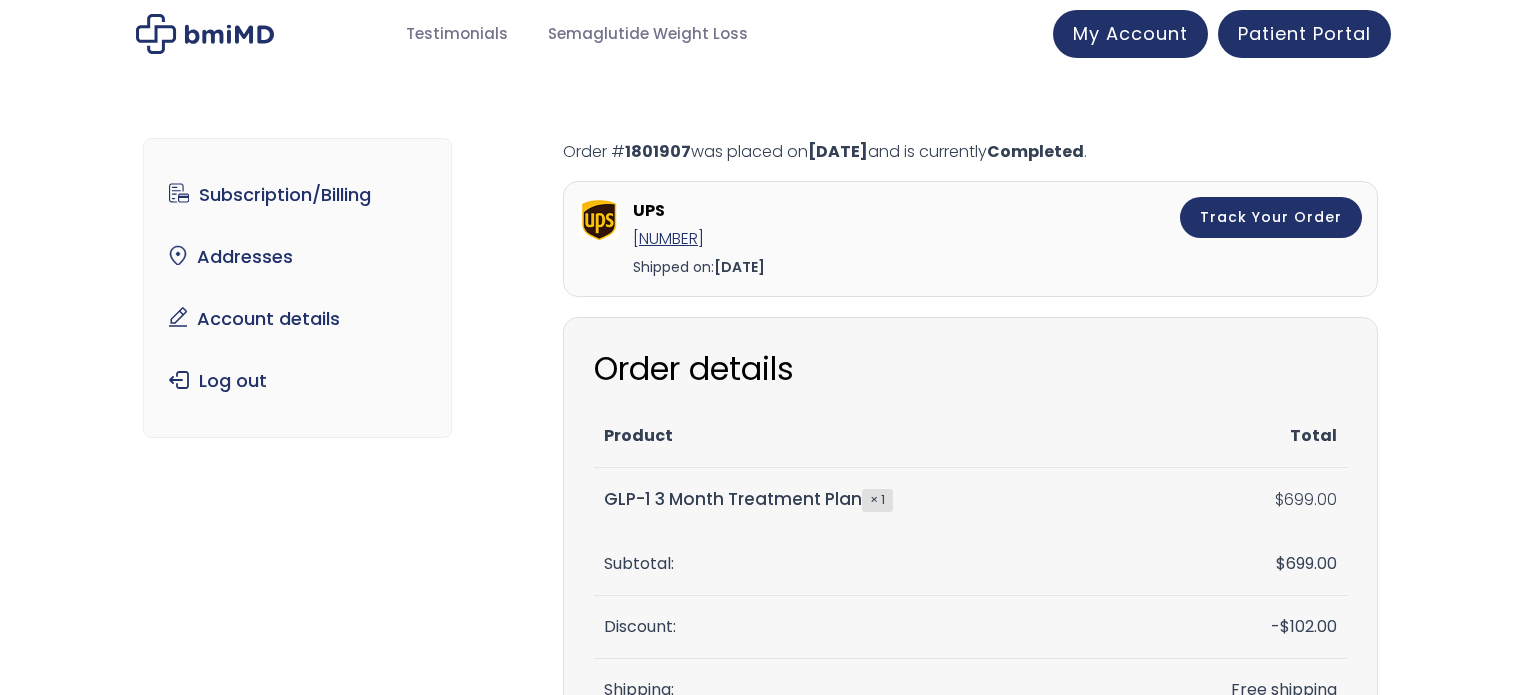 scroll, scrollTop: 0, scrollLeft: 0, axis: both 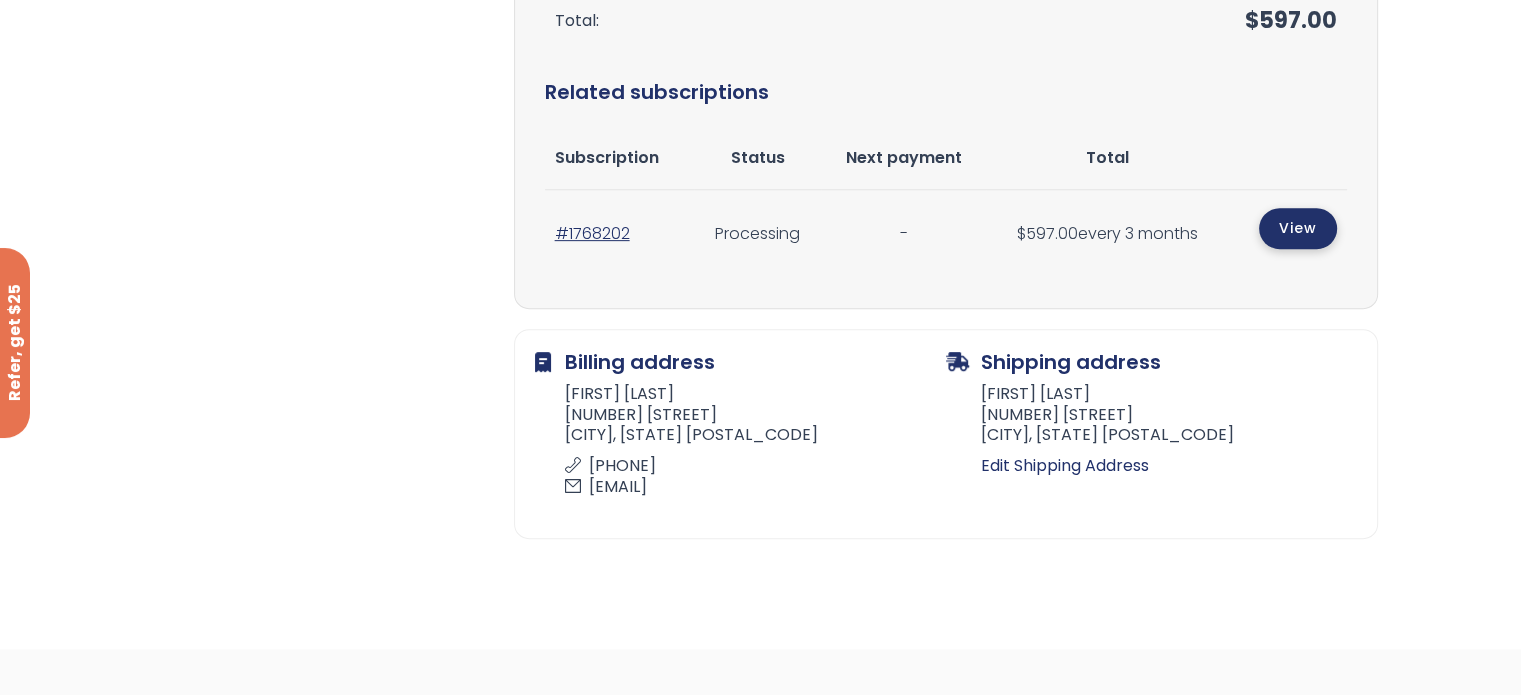 click on "View" at bounding box center [1298, 228] 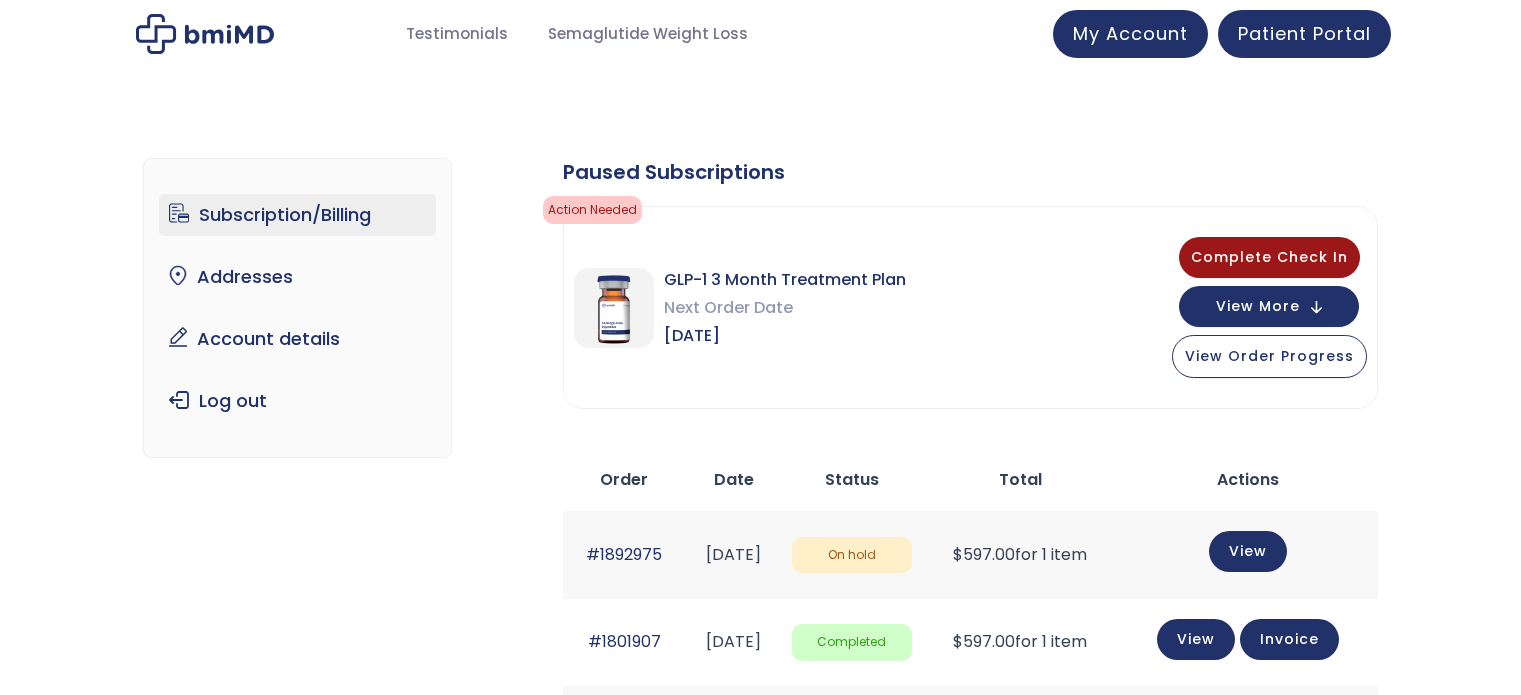scroll, scrollTop: 0, scrollLeft: 0, axis: both 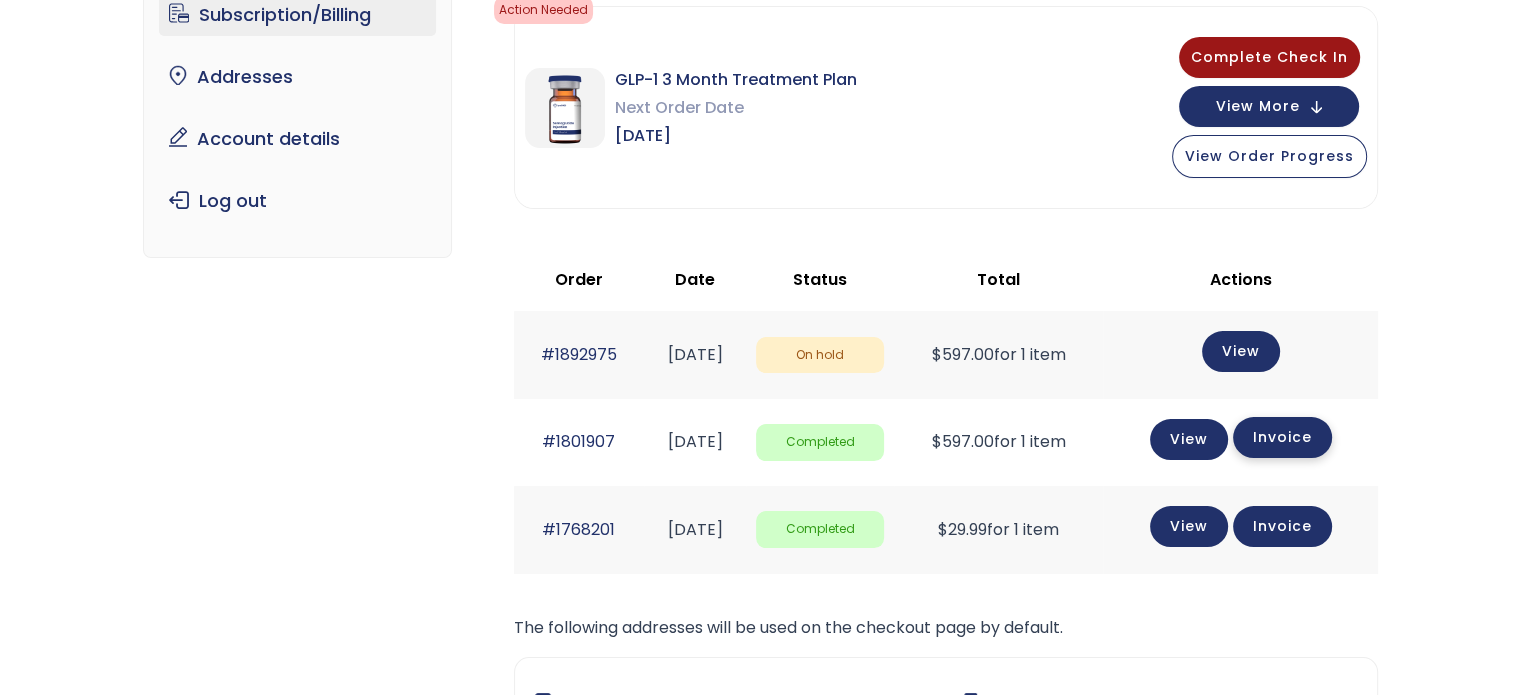 click on "Invoice" 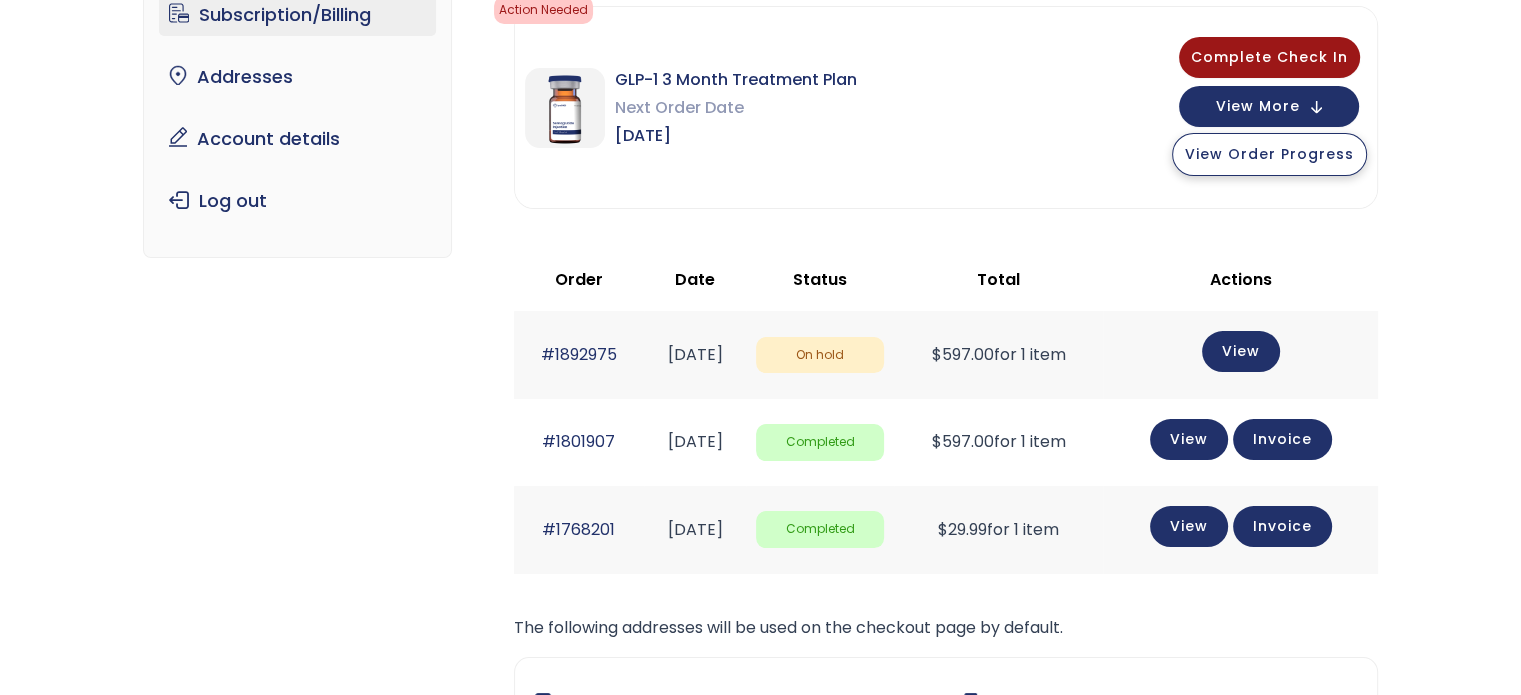 click on "View Order Progress" at bounding box center [1269, 154] 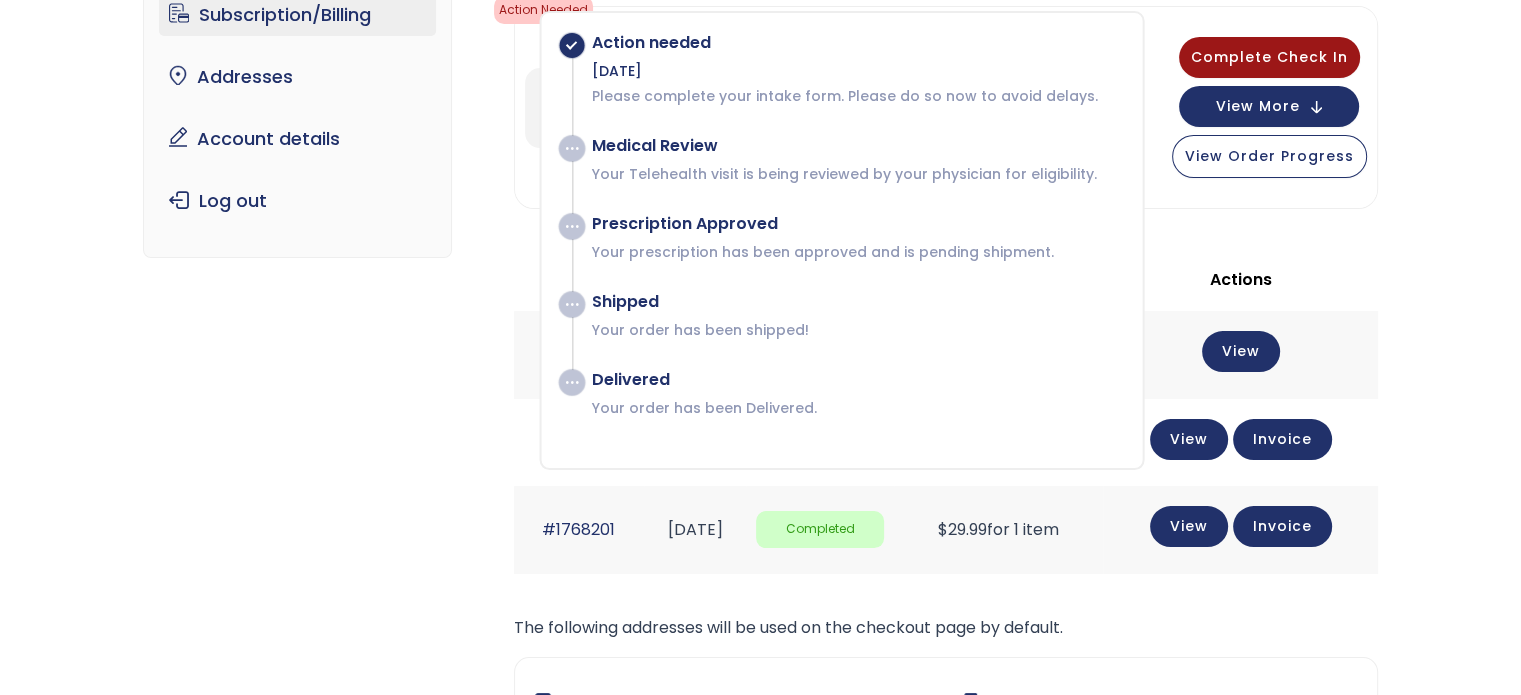 click on "Subscription/Billing
bmiRewards
Addresses
Account details
Submit a Review
Log out
Subscription/Billing
Action Needed
Fill out the form
Start Refill Form ?
×
The following subscriptions need to update their payment methods:
Paused Subscriptions
Action Needed
Please complete your intake form. Please do so now to avoid delays.
Action needed
[DATE]" at bounding box center [761, 456] 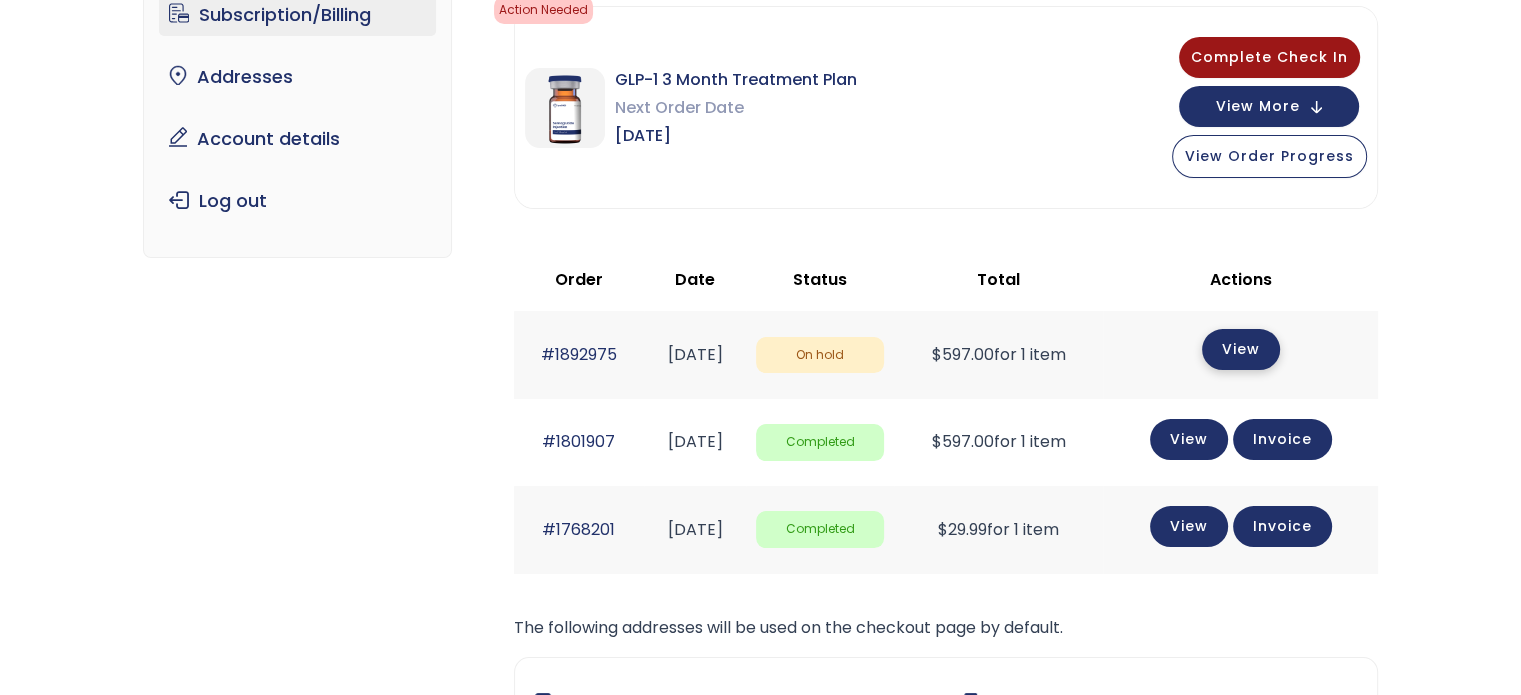 click on "View" 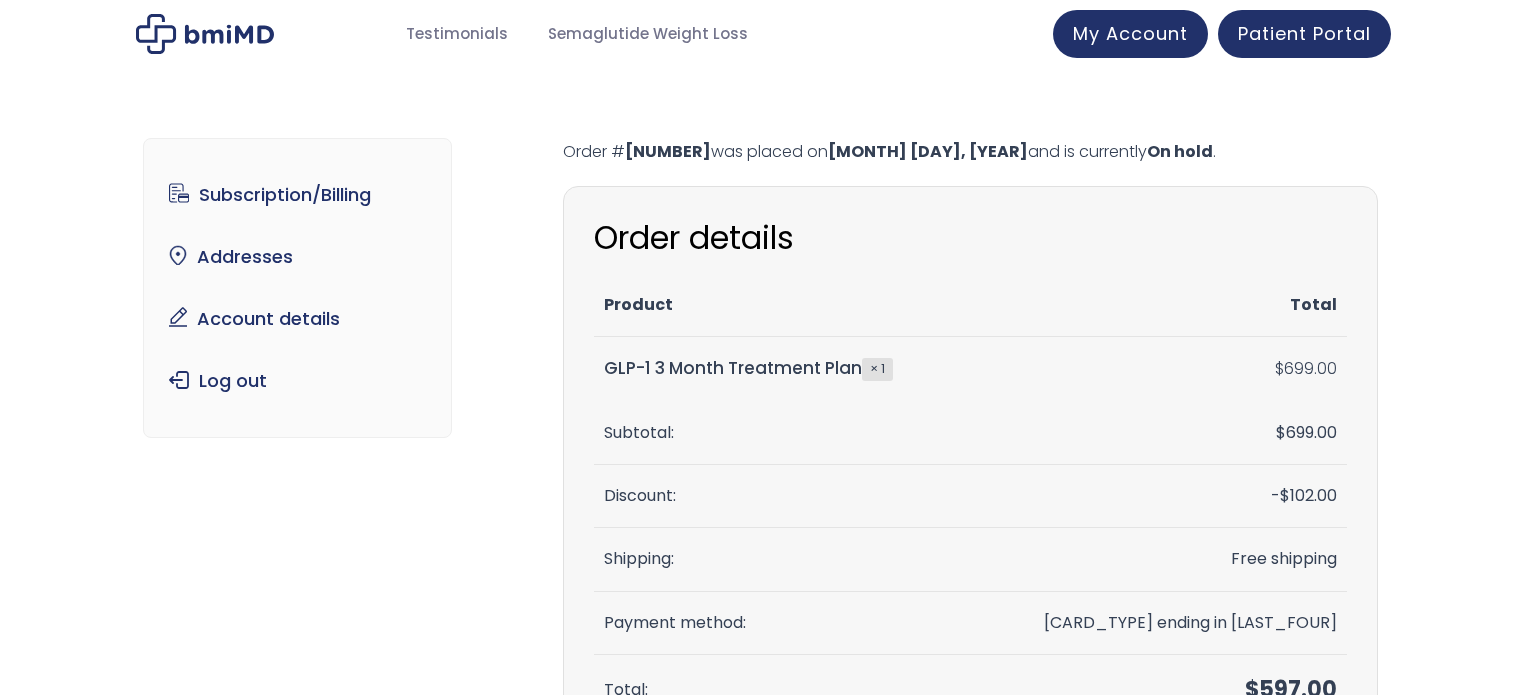 scroll, scrollTop: 0, scrollLeft: 0, axis: both 